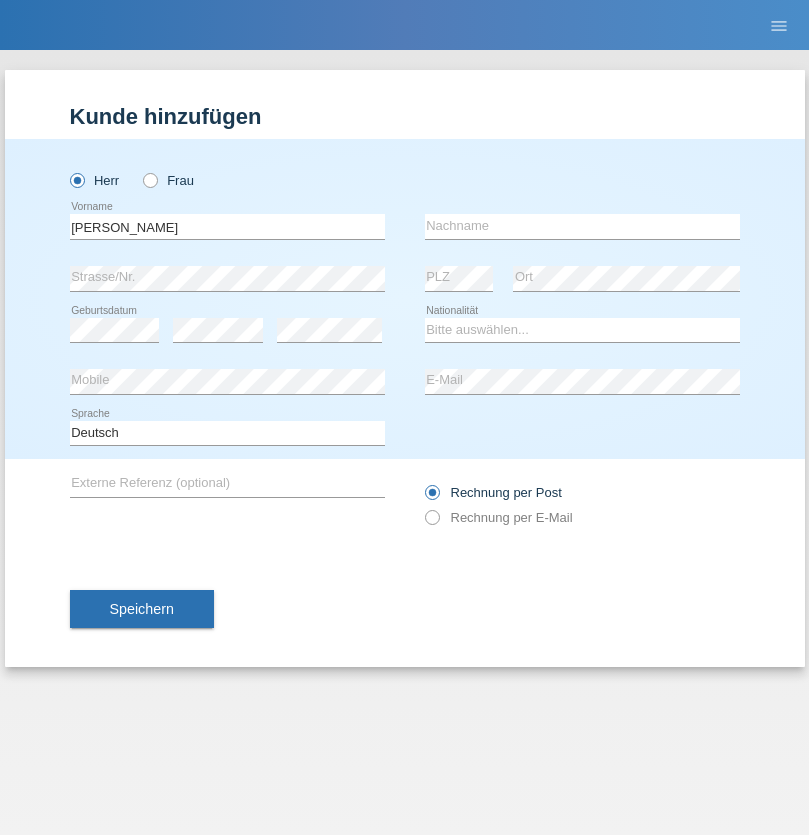 scroll, scrollTop: 0, scrollLeft: 0, axis: both 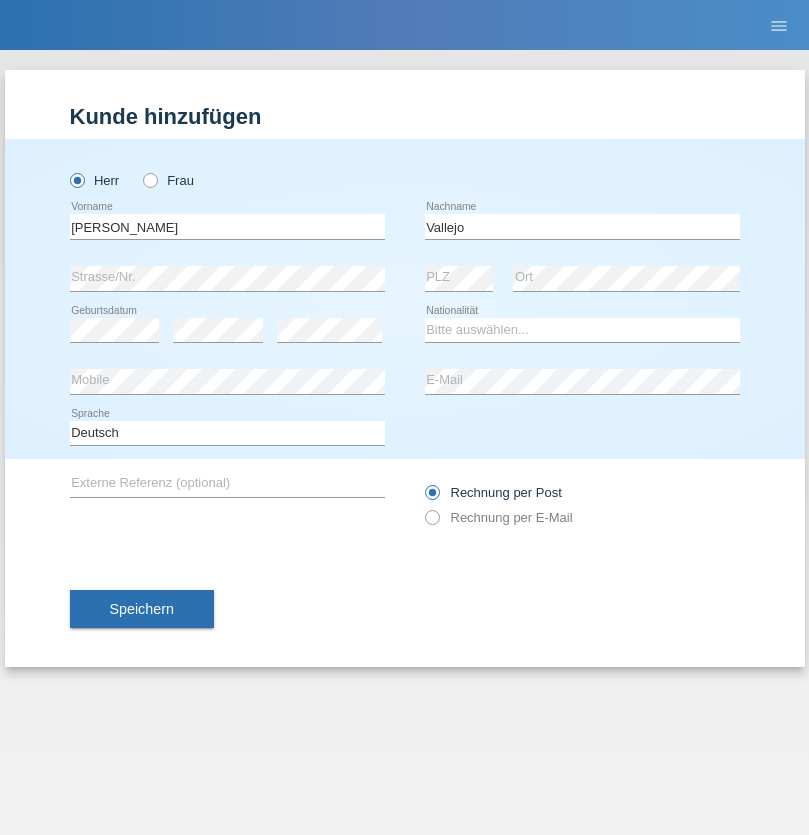 type on "Vallejo" 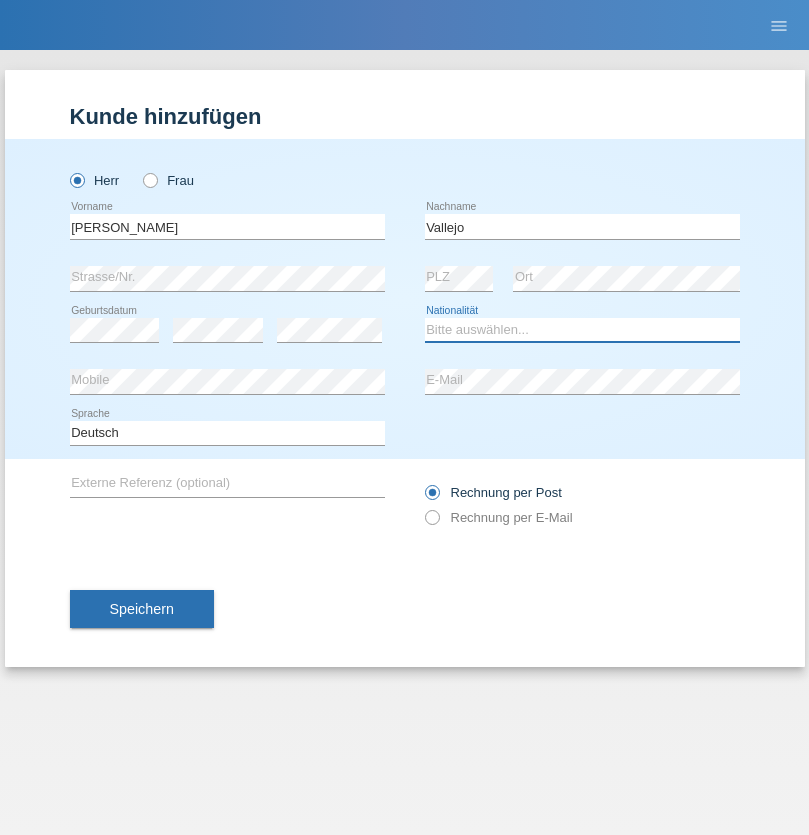 select on "ES" 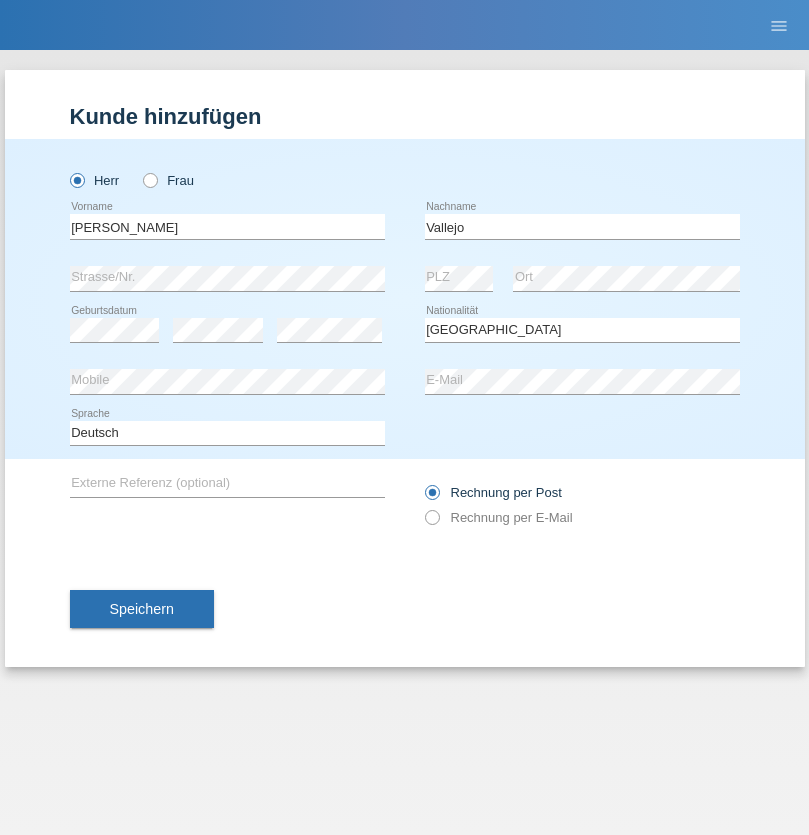 select on "C" 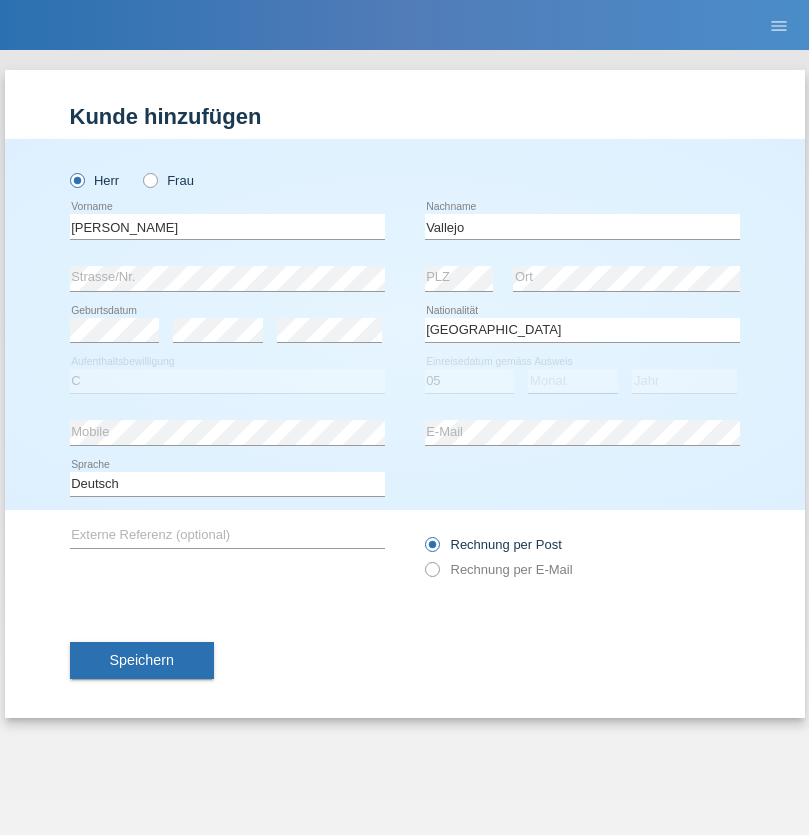 select on "07" 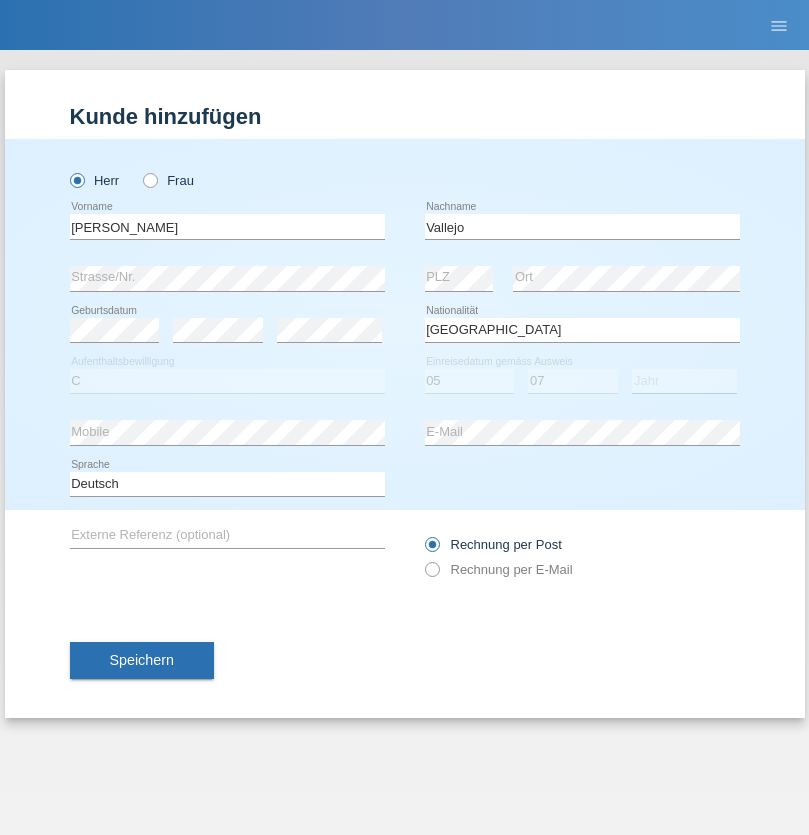 select on "1986" 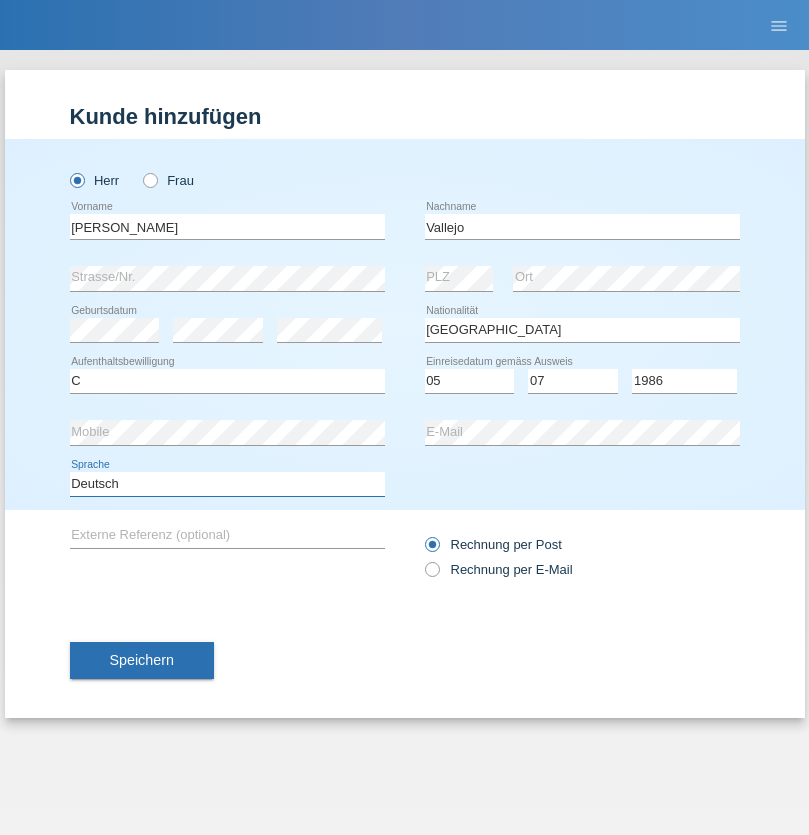 select on "en" 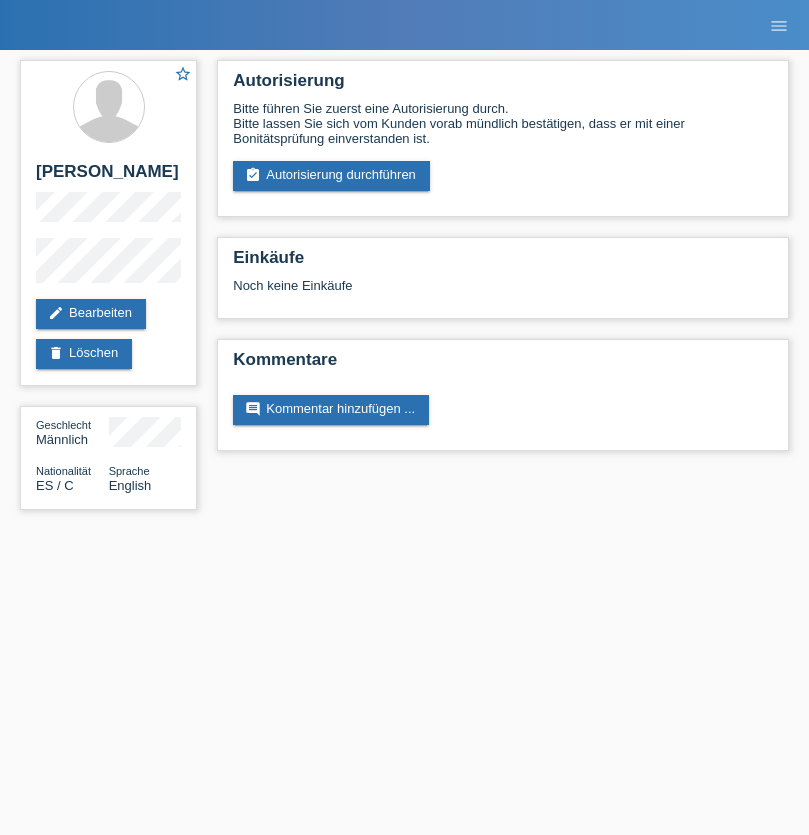 scroll, scrollTop: 0, scrollLeft: 0, axis: both 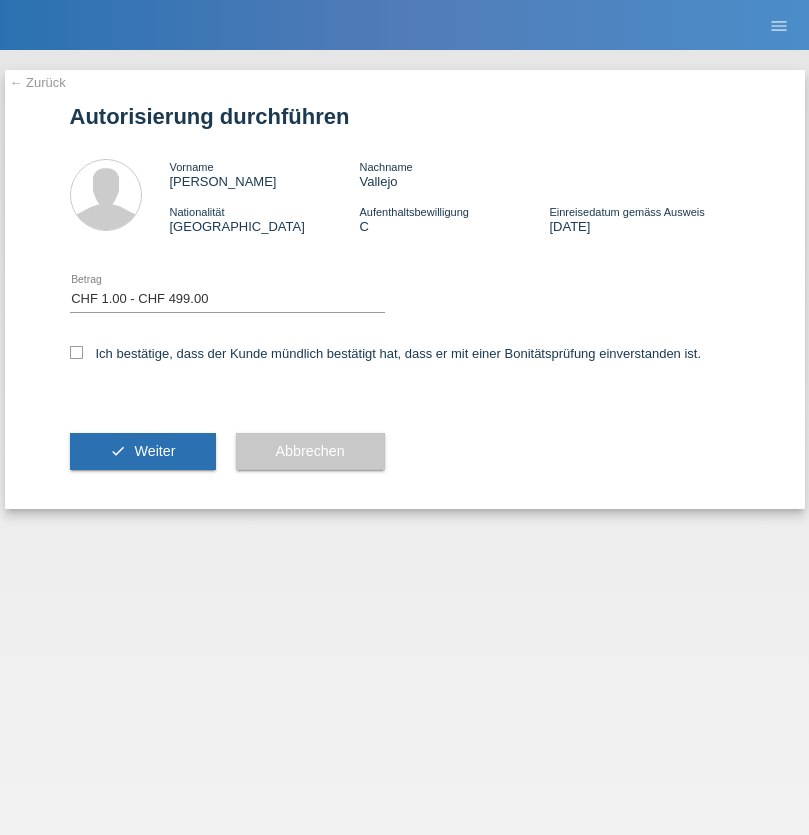 select on "1" 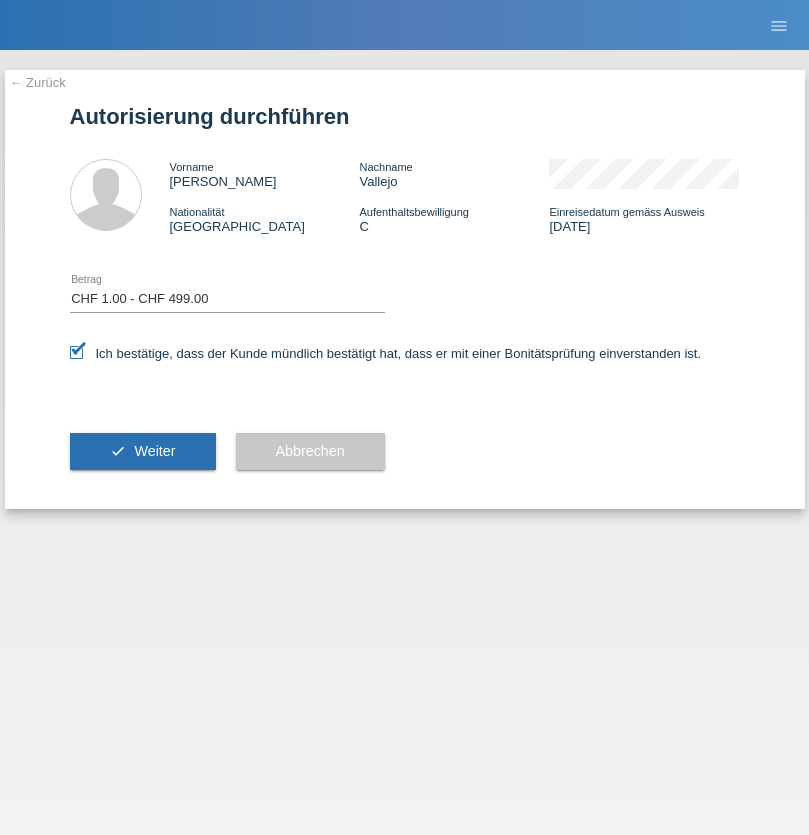 scroll, scrollTop: 0, scrollLeft: 0, axis: both 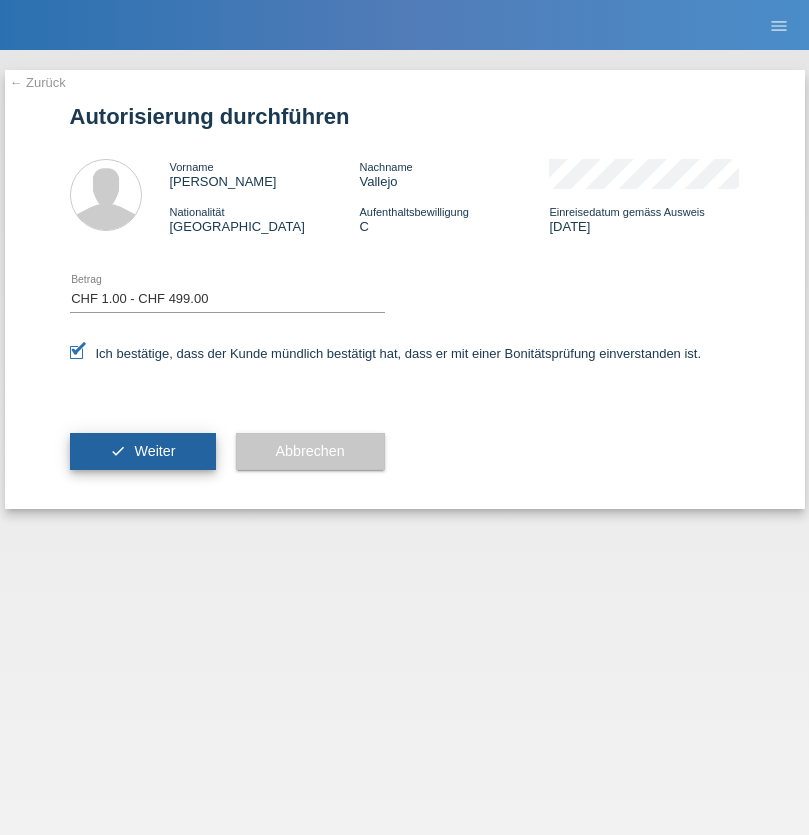 click on "Weiter" at bounding box center [154, 451] 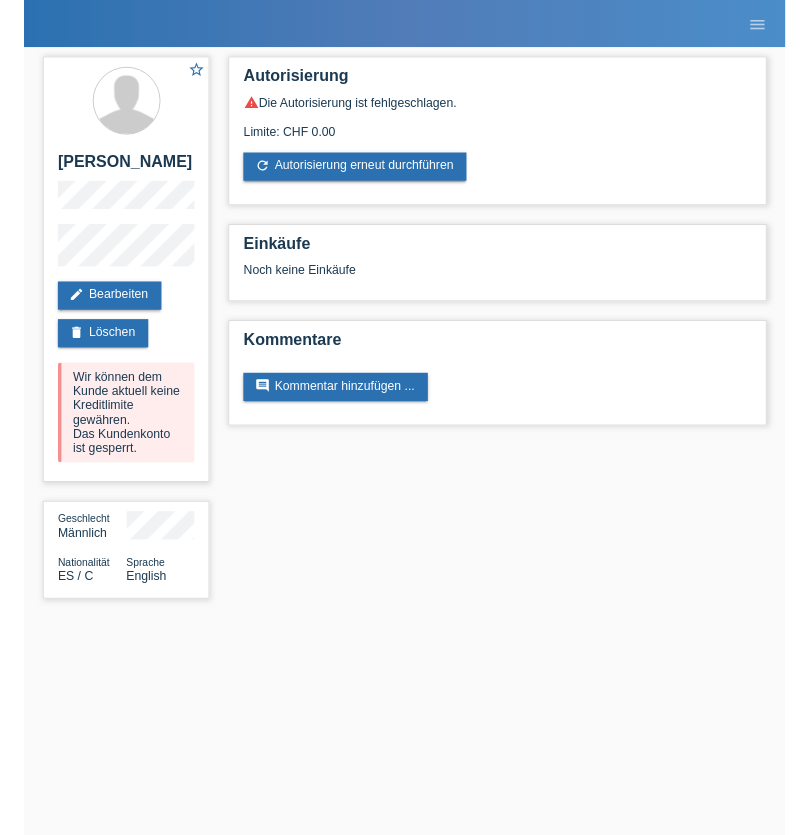 scroll, scrollTop: 0, scrollLeft: 0, axis: both 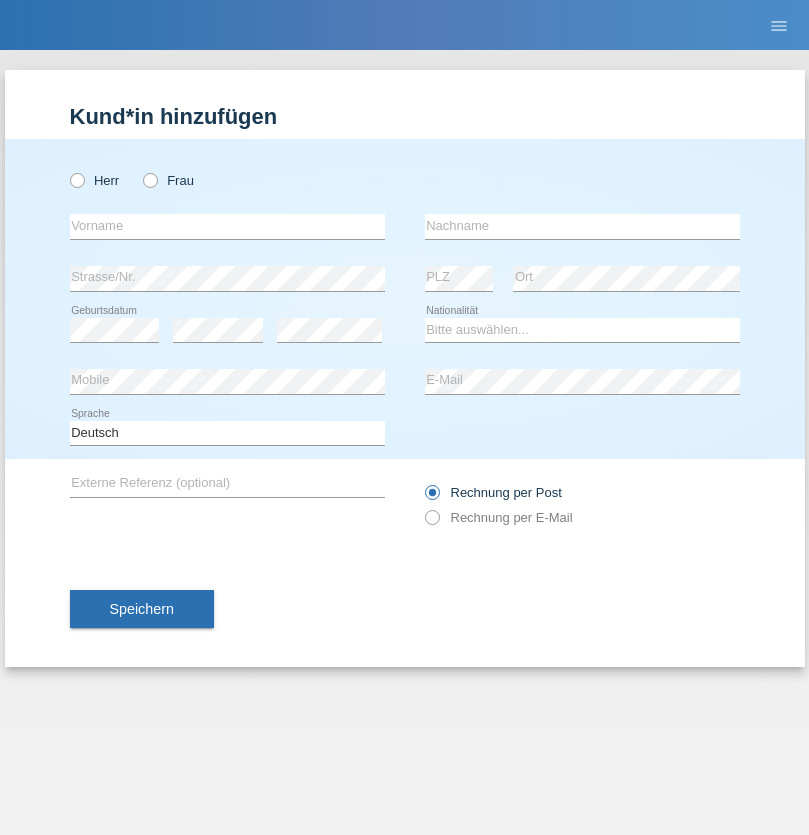 radio on "true" 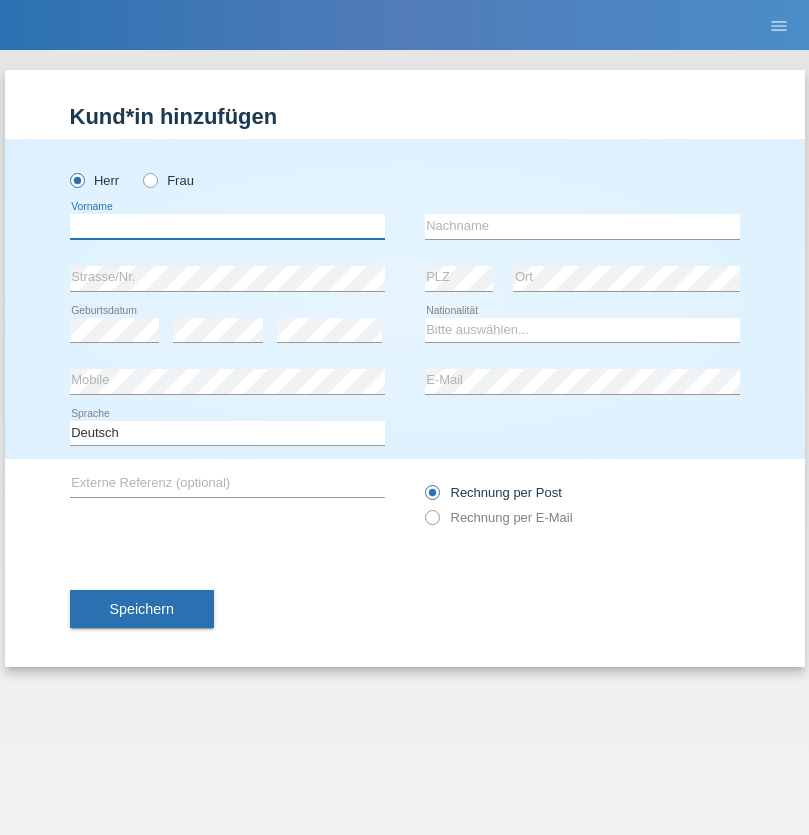 click at bounding box center (227, 226) 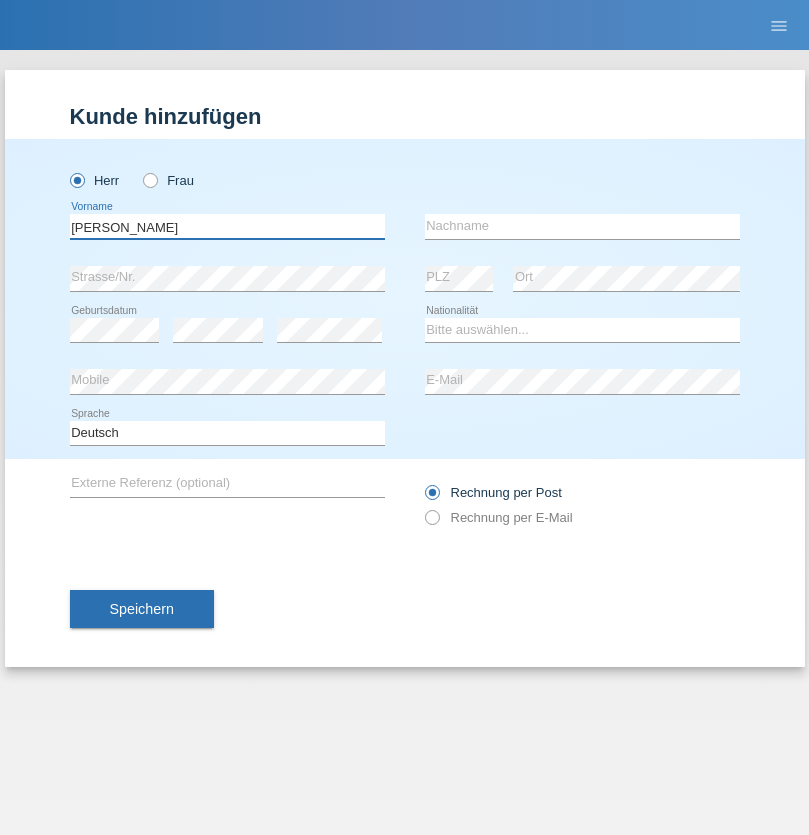 type on "Miki Samuel Luis" 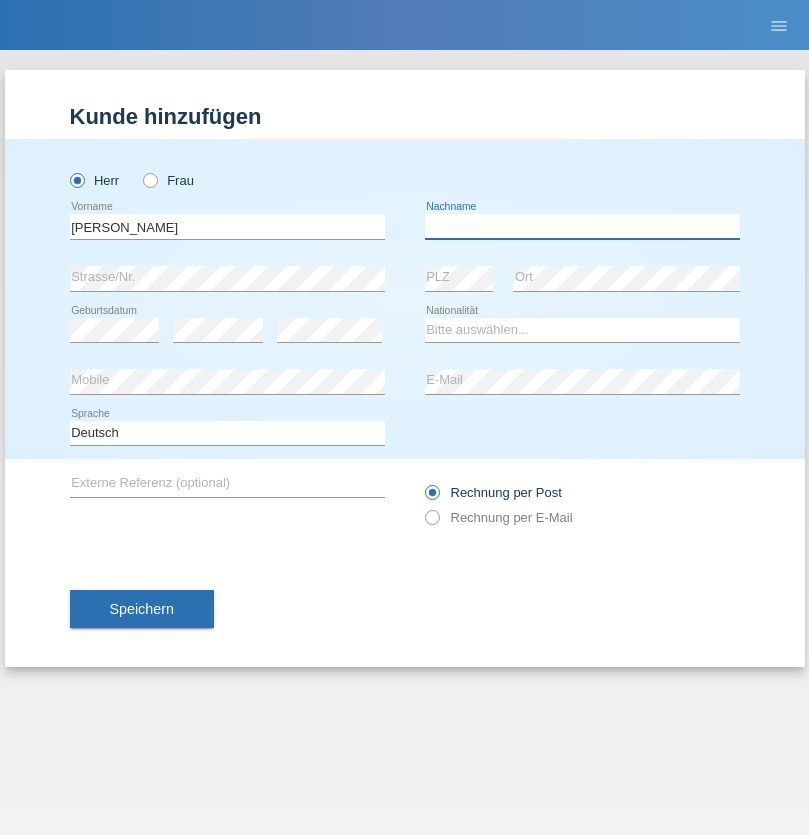 click at bounding box center (582, 226) 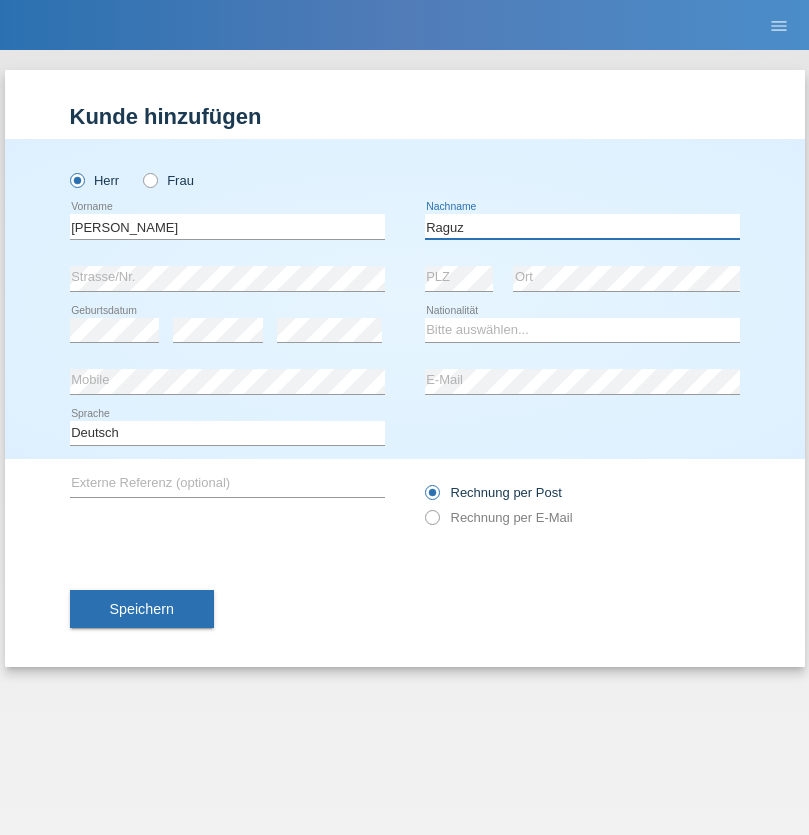 type on "Raguz" 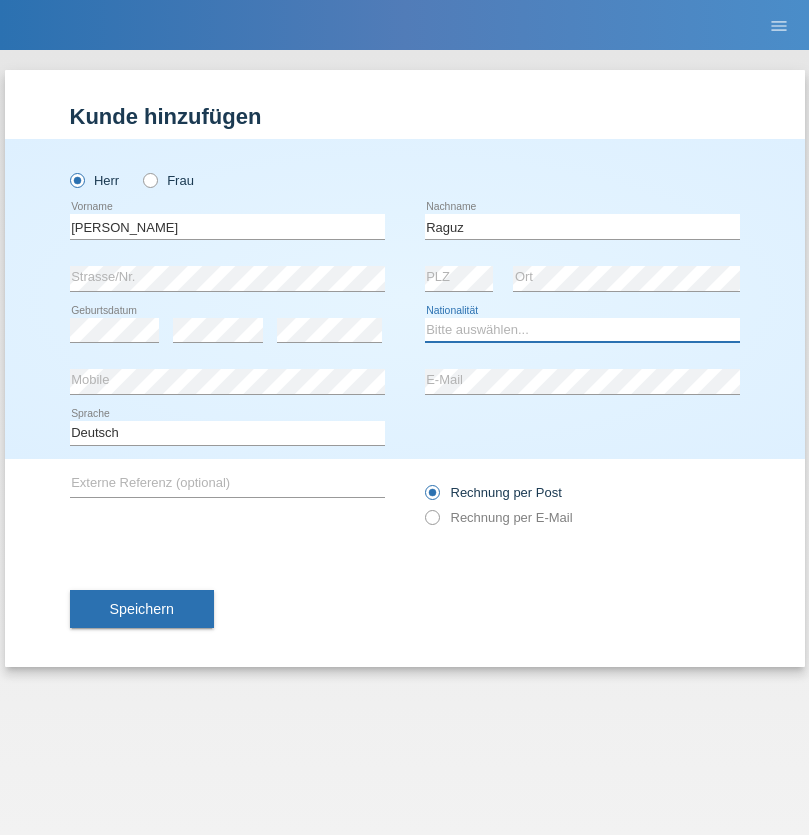 select on "DE" 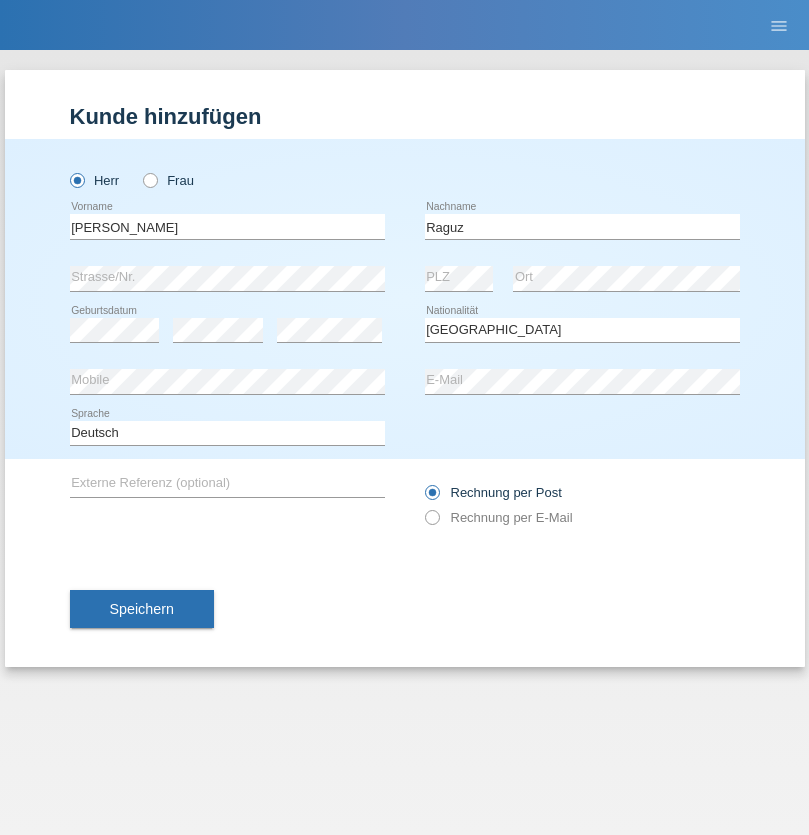 select on "C" 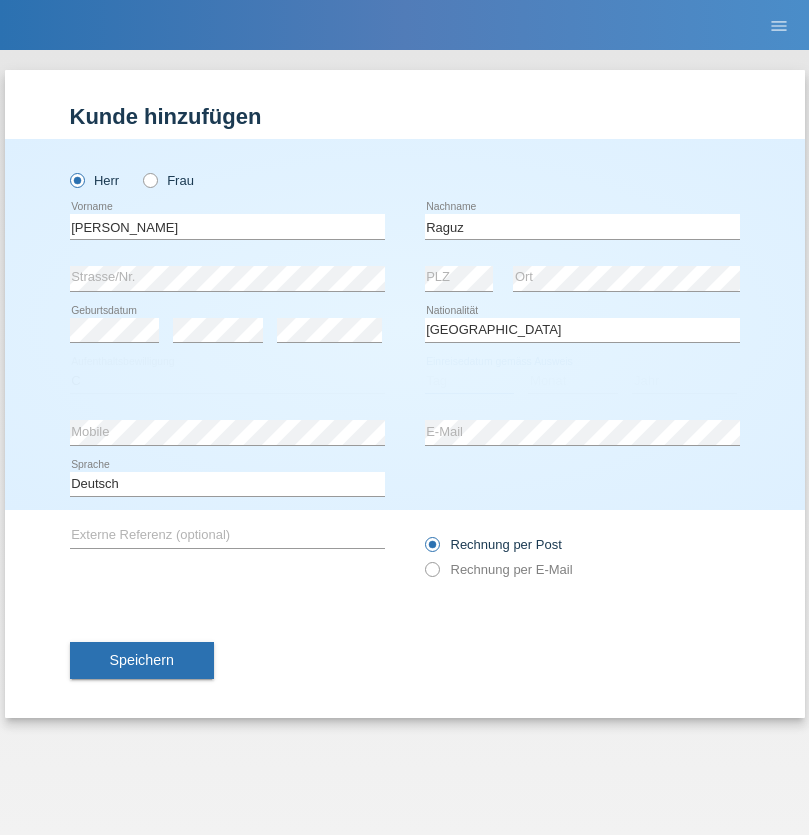 select on "04" 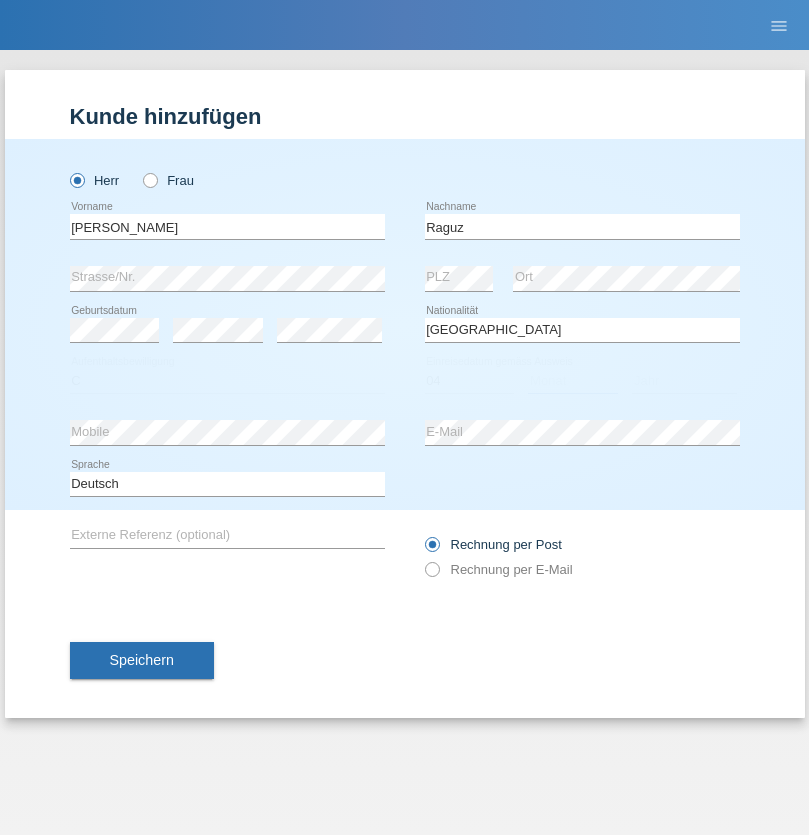 select on "08" 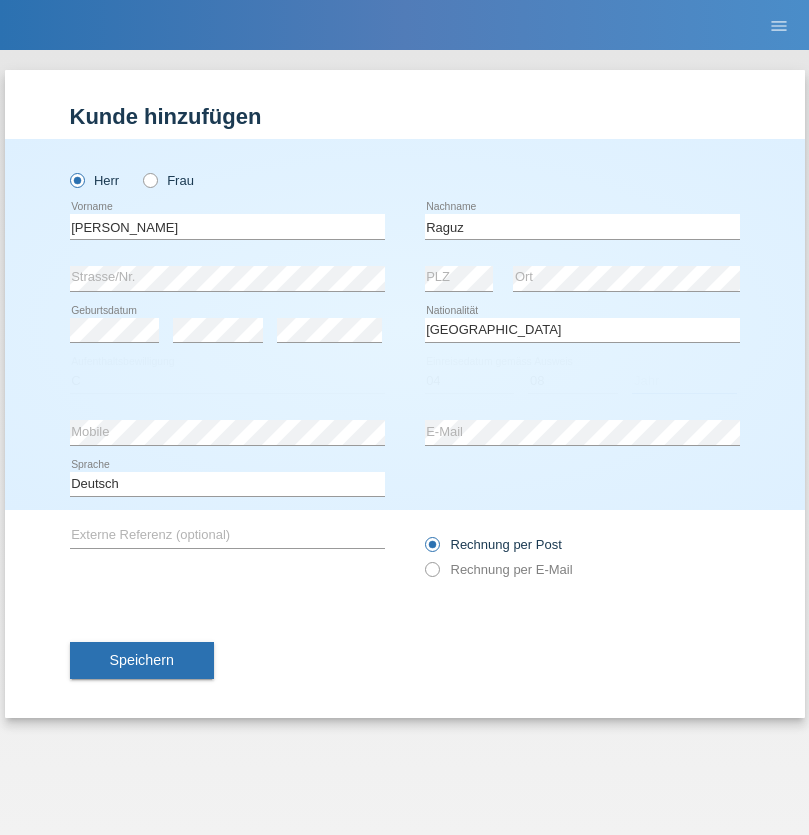 select on "2017" 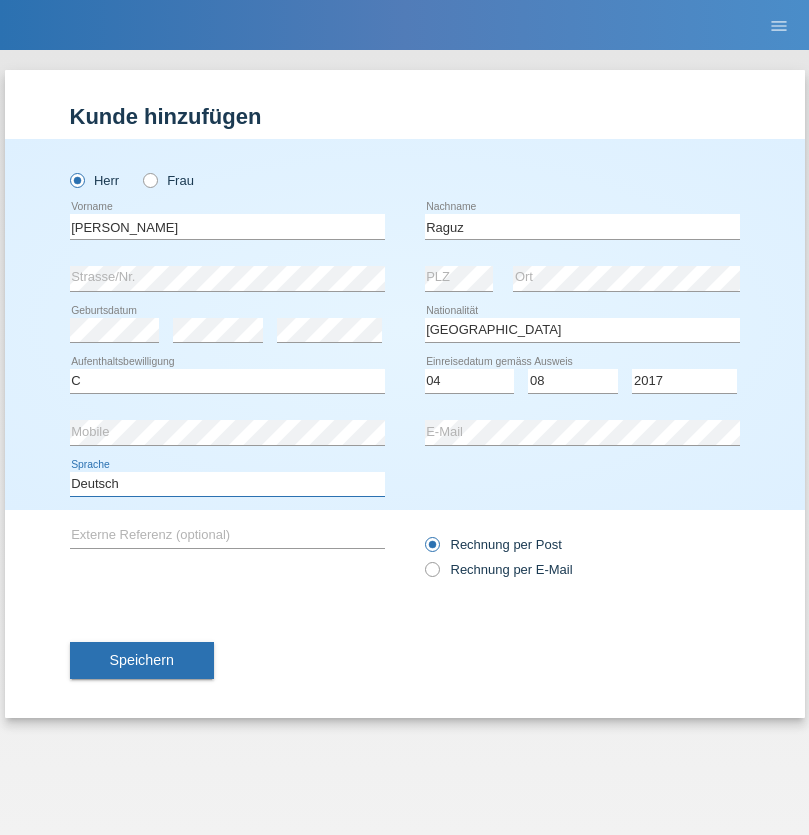 select on "en" 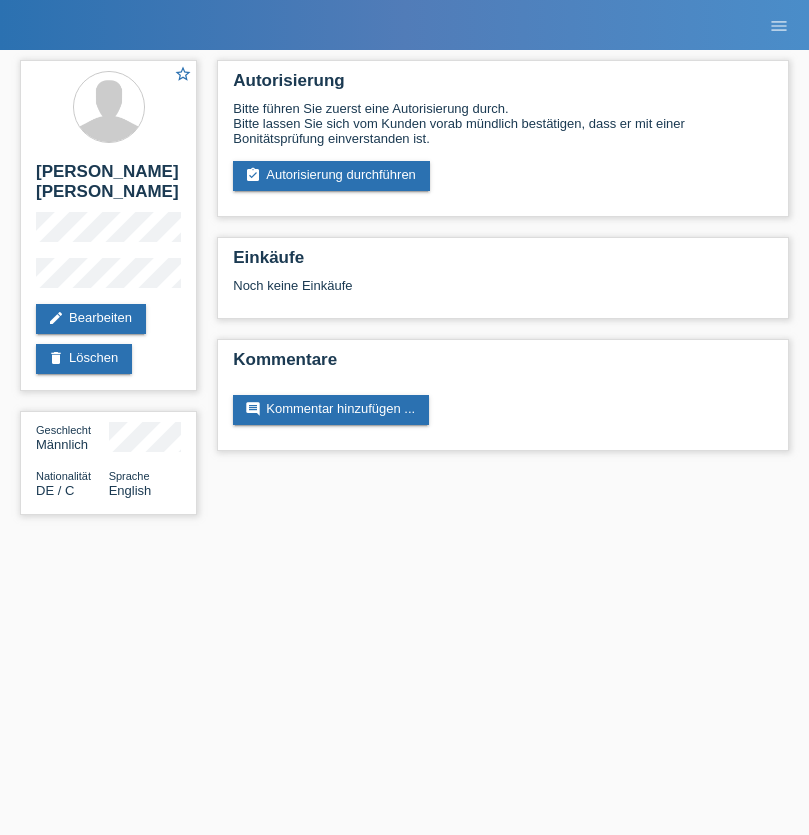 scroll, scrollTop: 0, scrollLeft: 0, axis: both 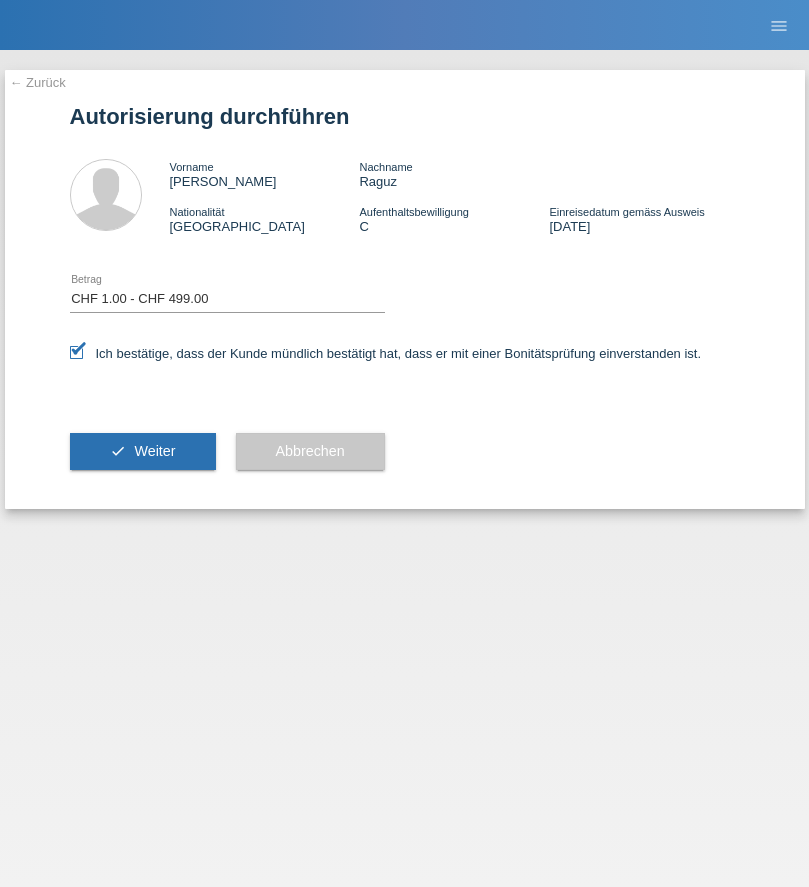 select on "1" 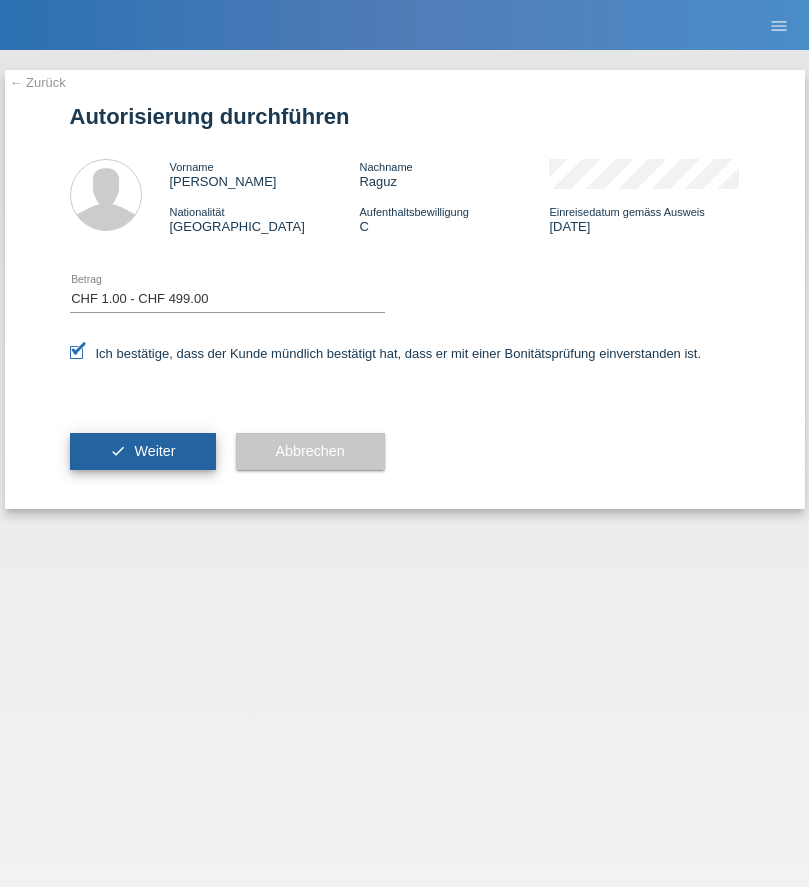 click on "Weiter" at bounding box center [154, 451] 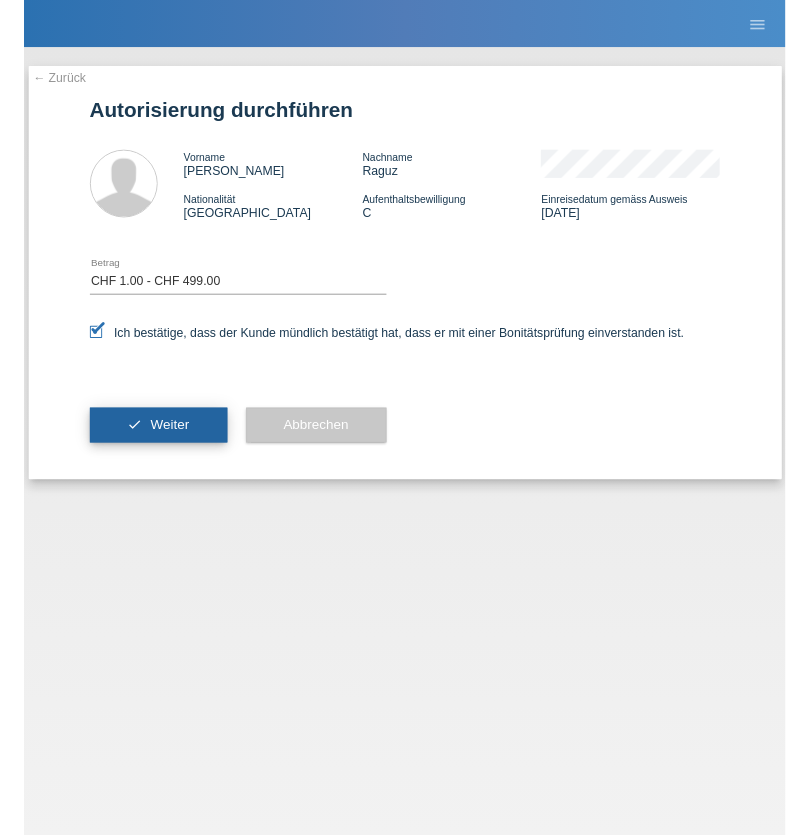 scroll, scrollTop: 0, scrollLeft: 0, axis: both 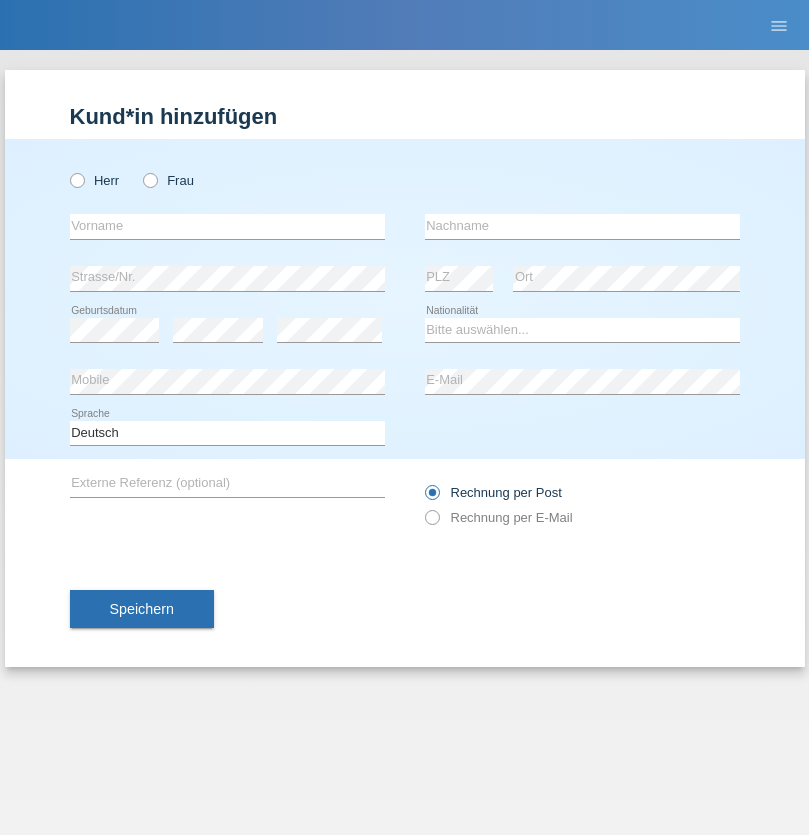 radio on "true" 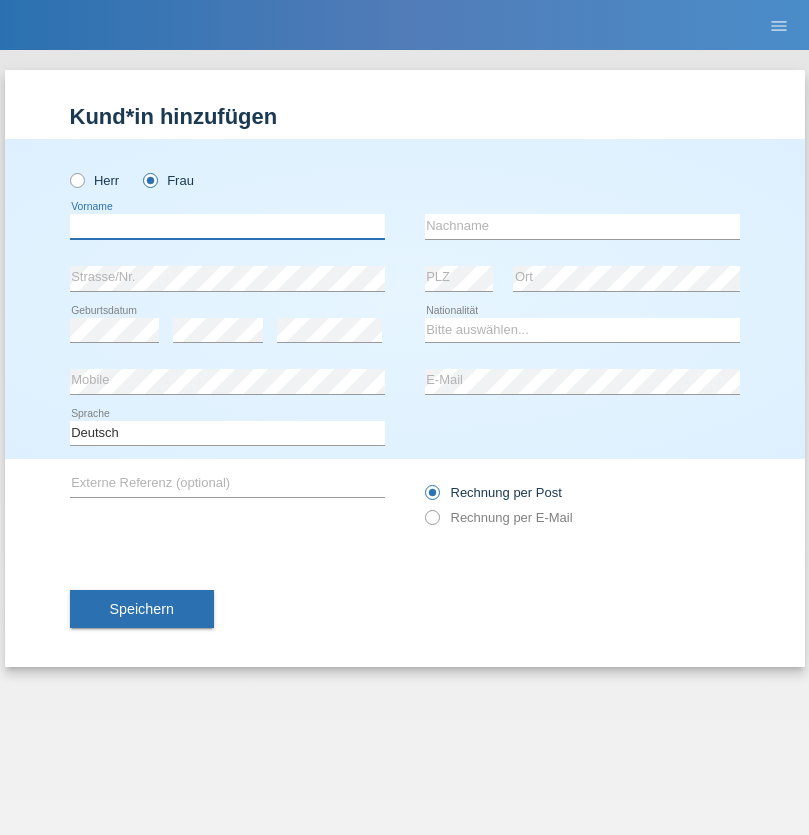click at bounding box center [227, 226] 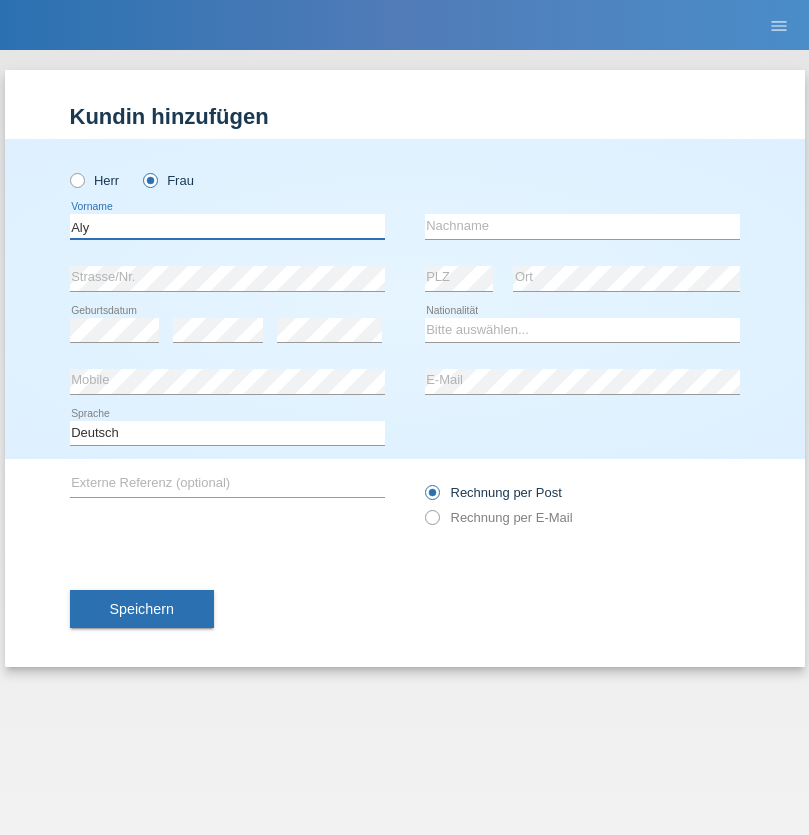 type on "Aly" 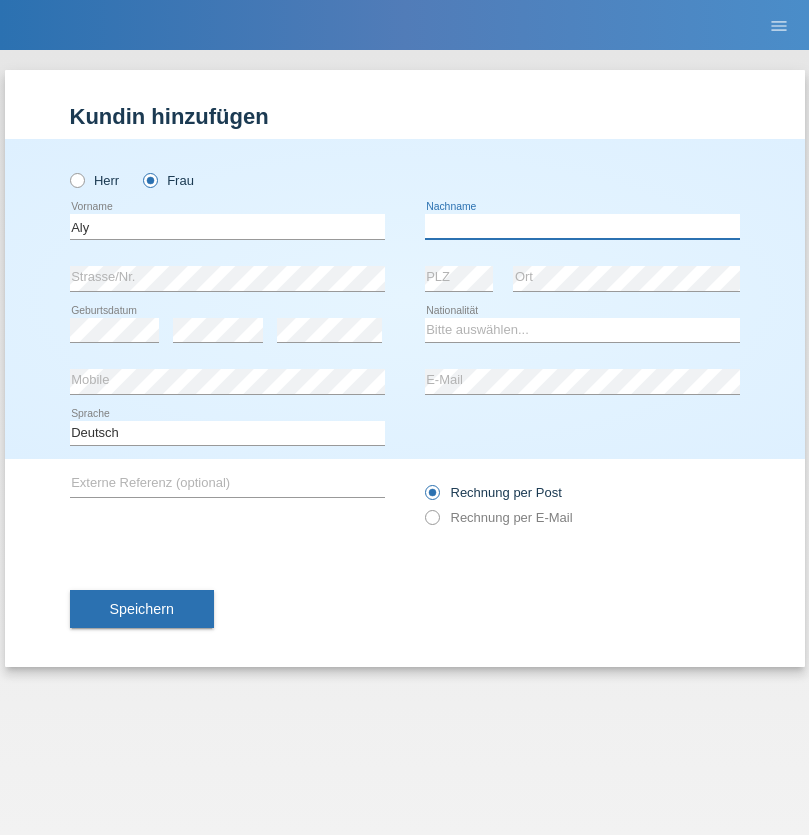 click at bounding box center [582, 226] 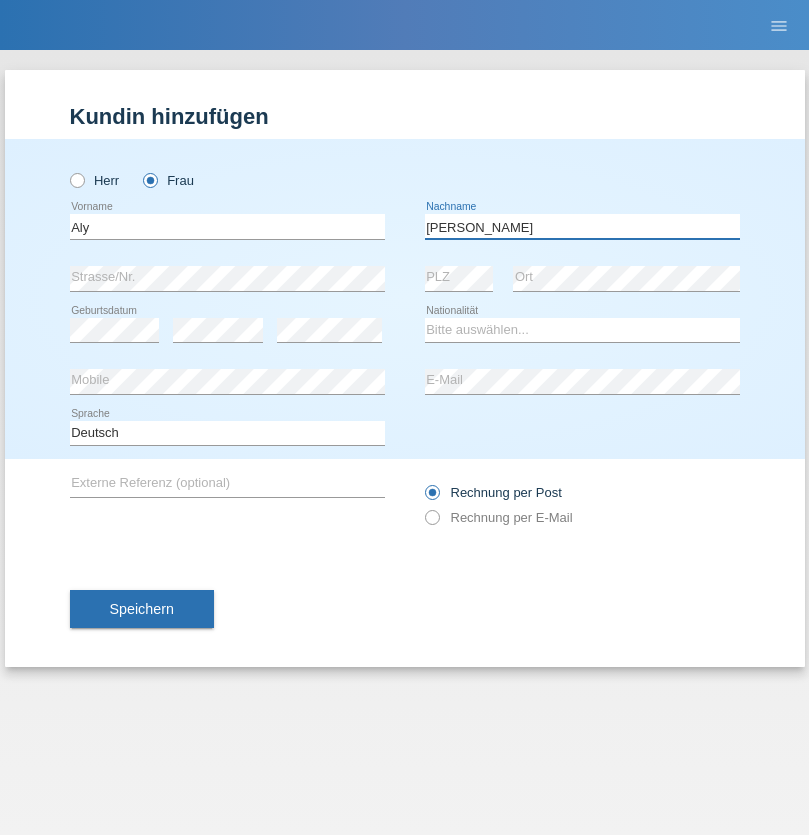 type on "[PERSON_NAME]" 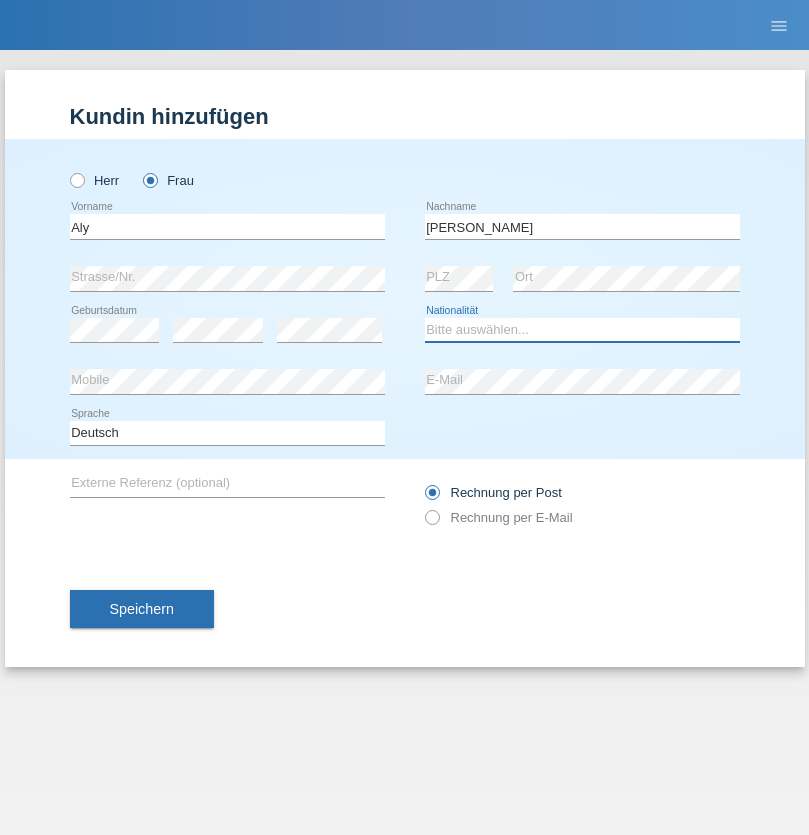 select on "DM" 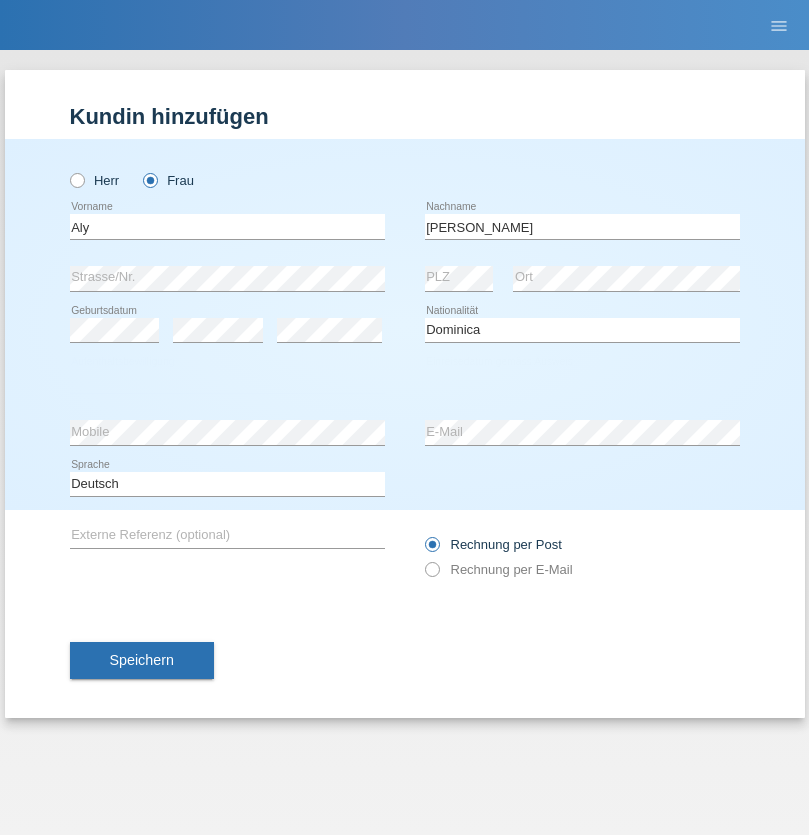 select on "C" 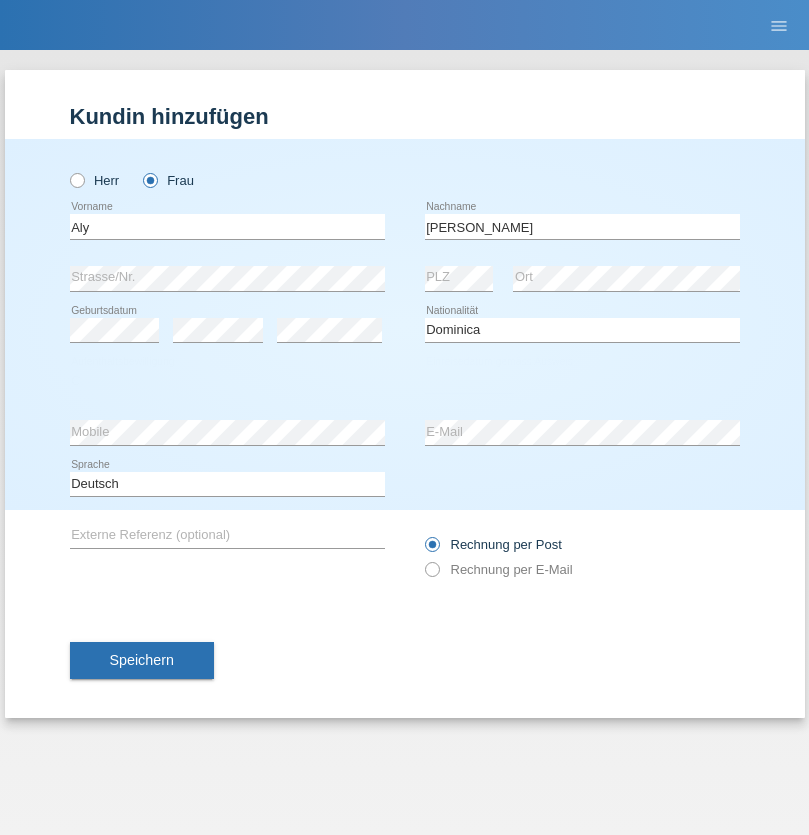 select on "30" 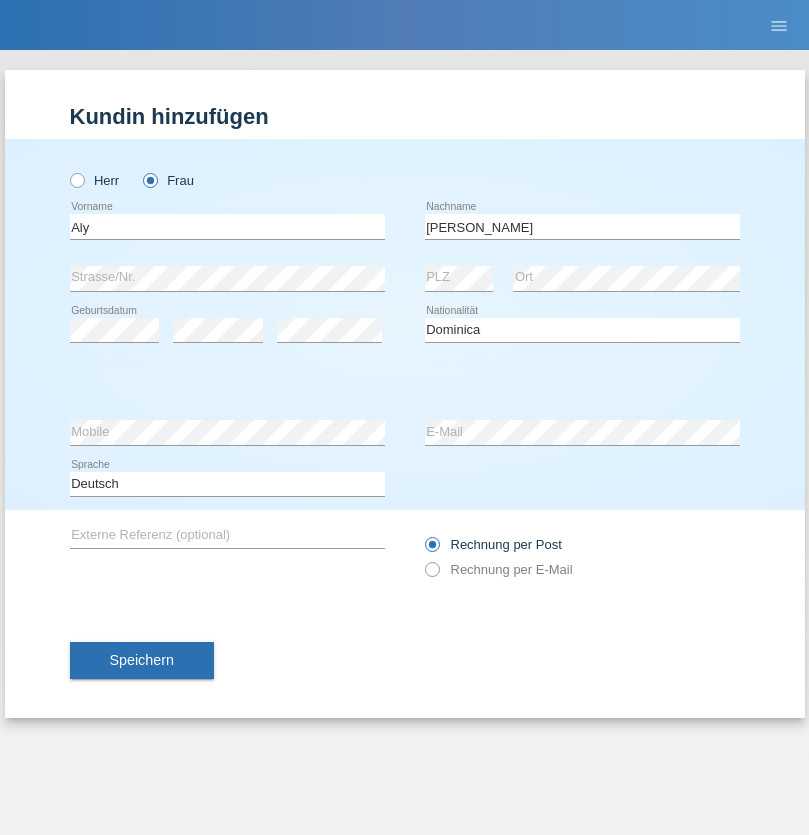 select on "07" 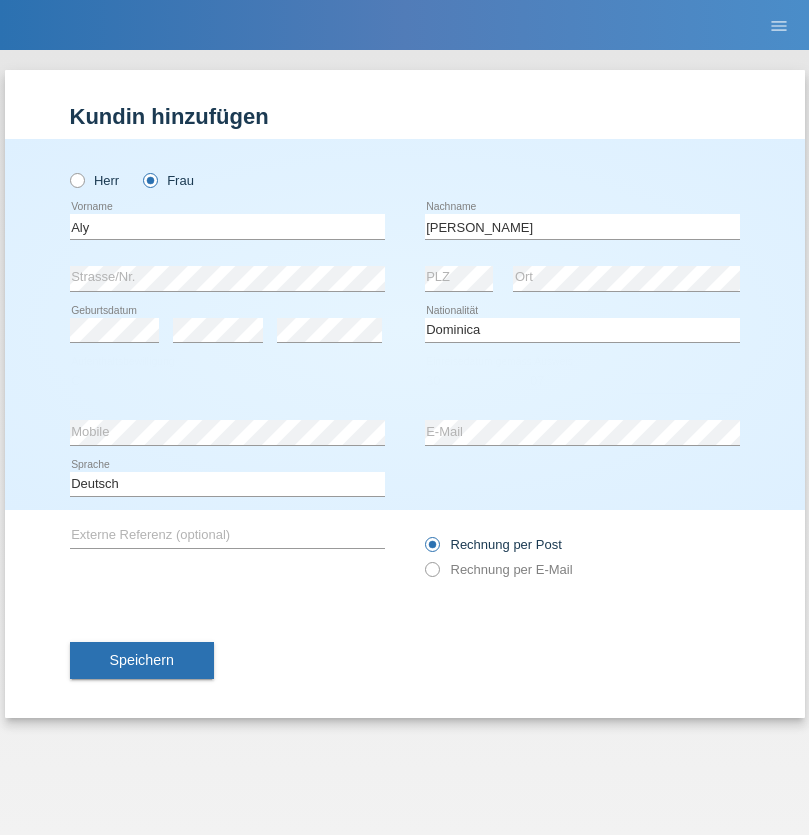 select on "2021" 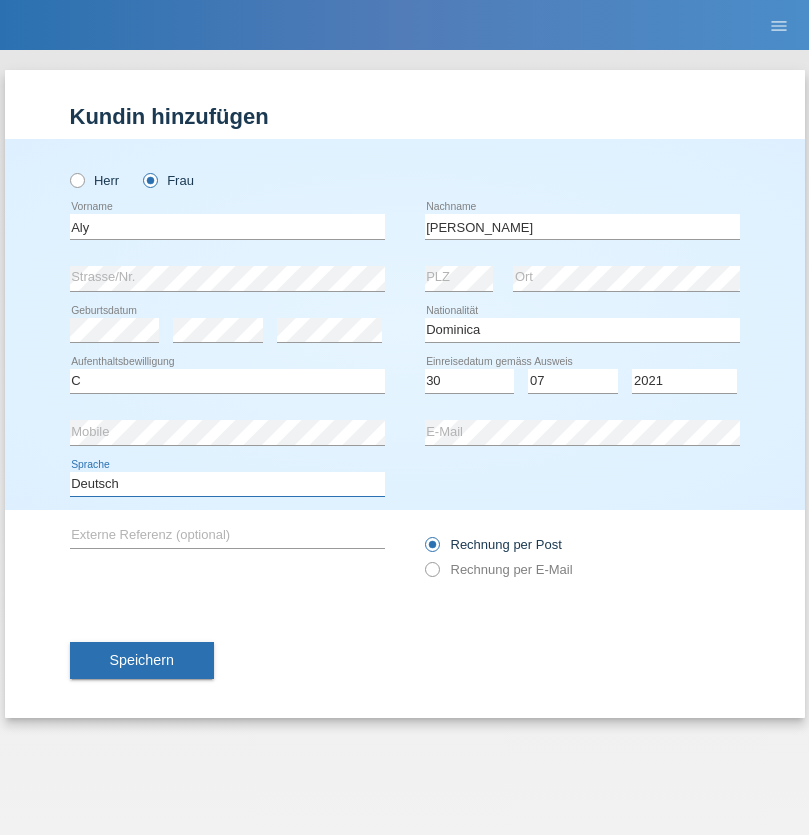 select on "en" 